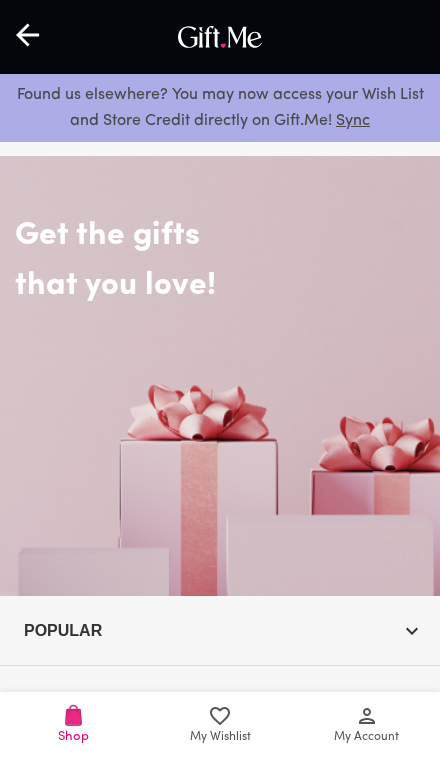 scroll, scrollTop: 0, scrollLeft: 0, axis: both 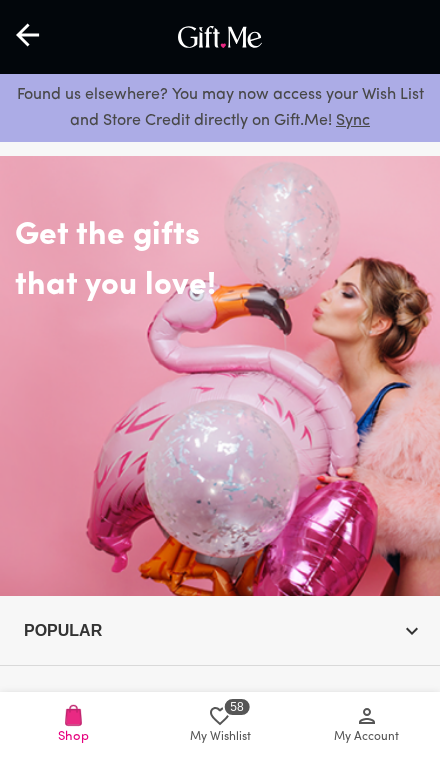 click 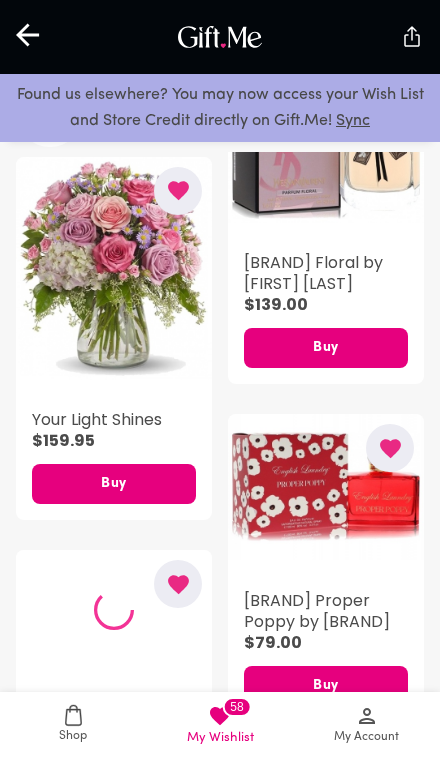 scroll, scrollTop: 3043, scrollLeft: 0, axis: vertical 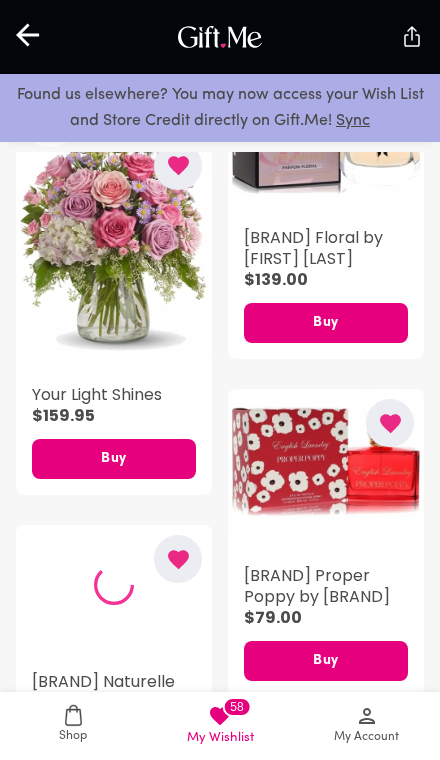 click on "Shop" at bounding box center [73, 724] 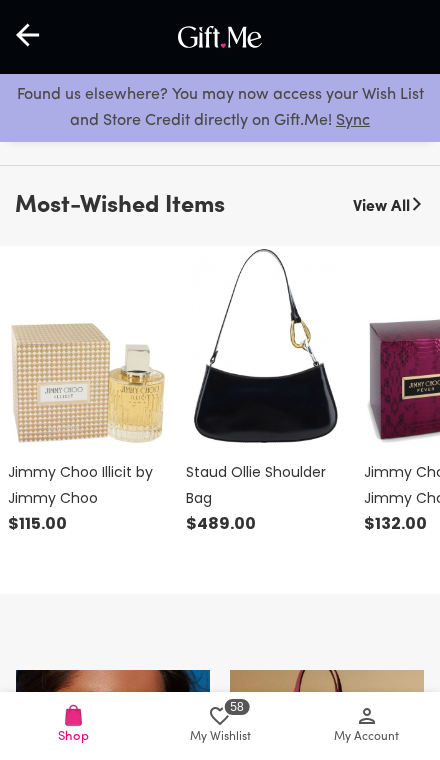 scroll, scrollTop: 499, scrollLeft: 0, axis: vertical 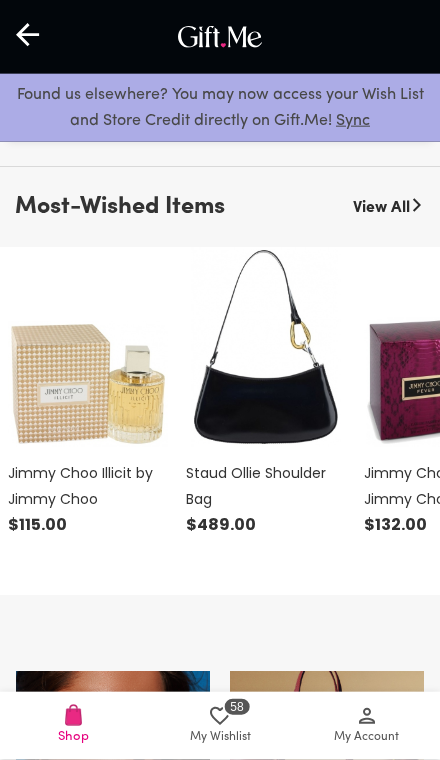 click 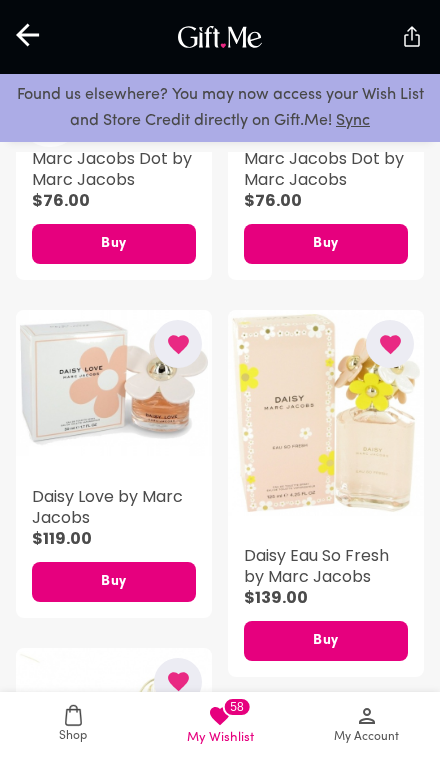 scroll, scrollTop: 745, scrollLeft: 0, axis: vertical 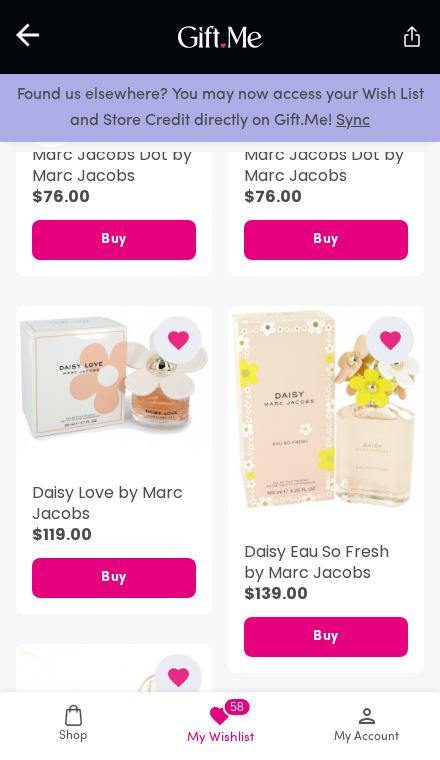 click on "Shop" at bounding box center (73, 724) 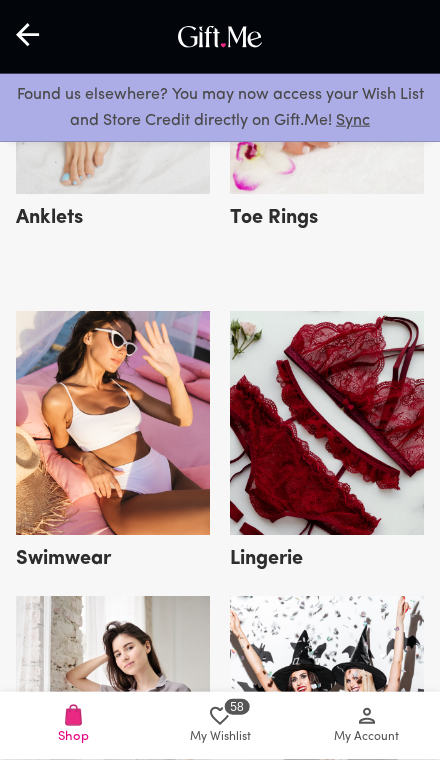 scroll, scrollTop: 3433, scrollLeft: 0, axis: vertical 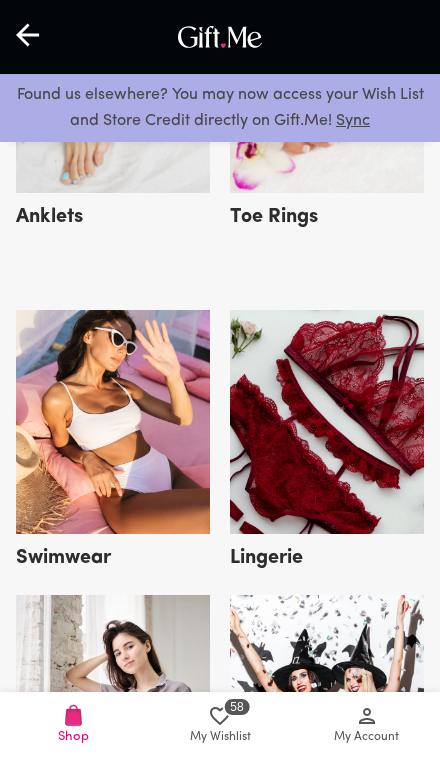 click at bounding box center [327, 422] 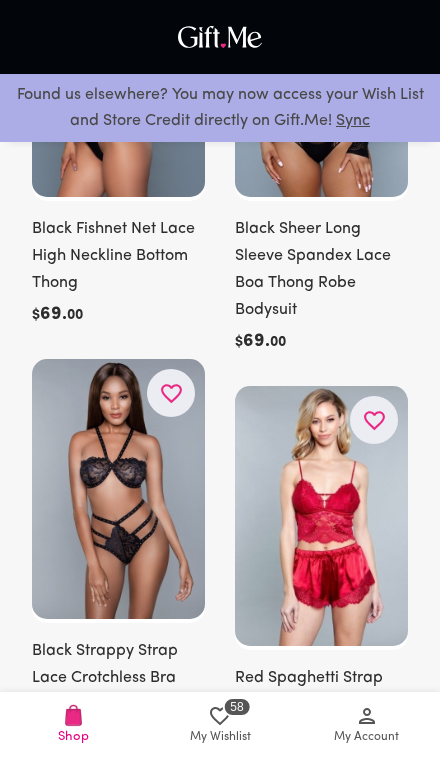 scroll, scrollTop: 876, scrollLeft: 0, axis: vertical 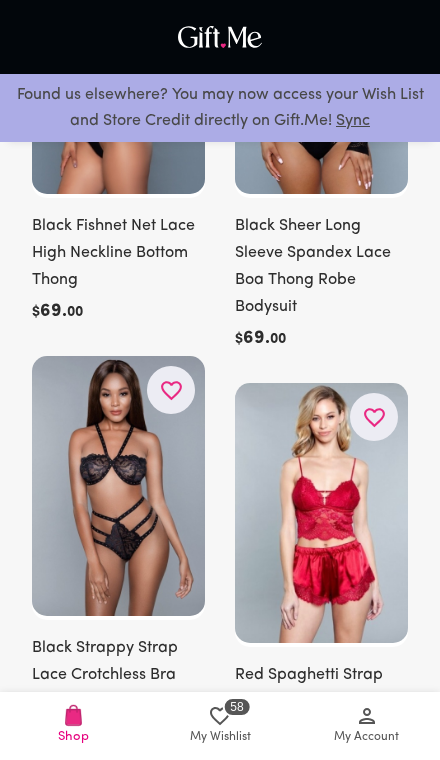 click on "[NUMBER] My Wishlist" at bounding box center (220, 725) 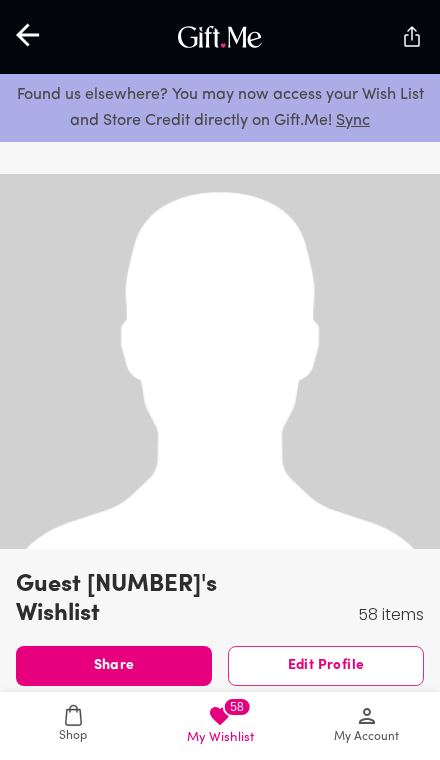 click on "Shop" at bounding box center [73, 724] 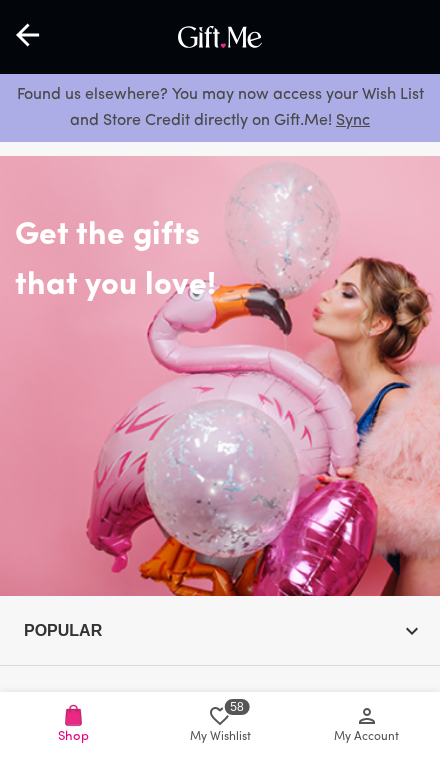 click on "Shop" at bounding box center [73, 726] 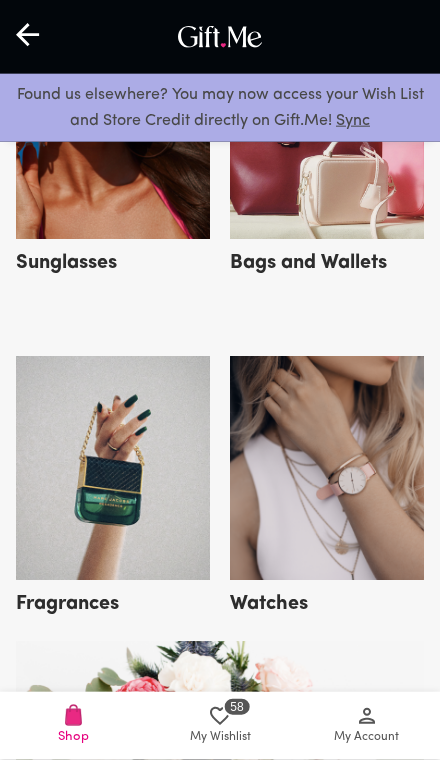 scroll, scrollTop: 1162, scrollLeft: 0, axis: vertical 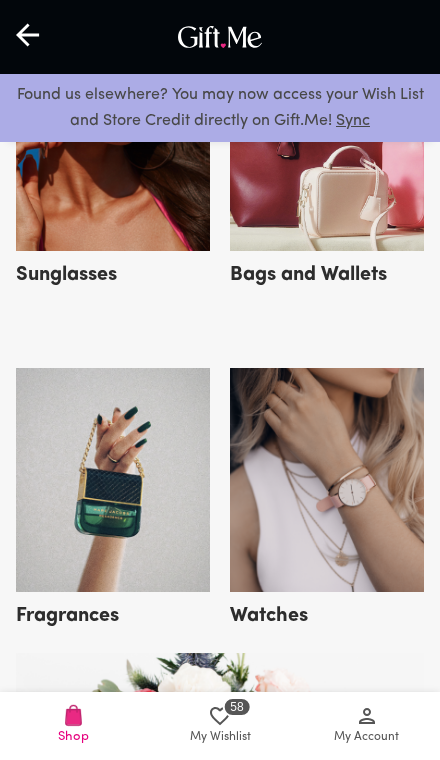 click at bounding box center [113, 480] 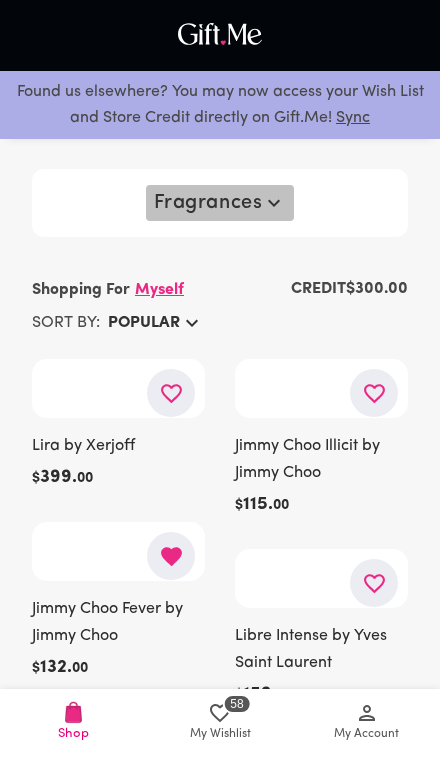 scroll, scrollTop: 1, scrollLeft: 0, axis: vertical 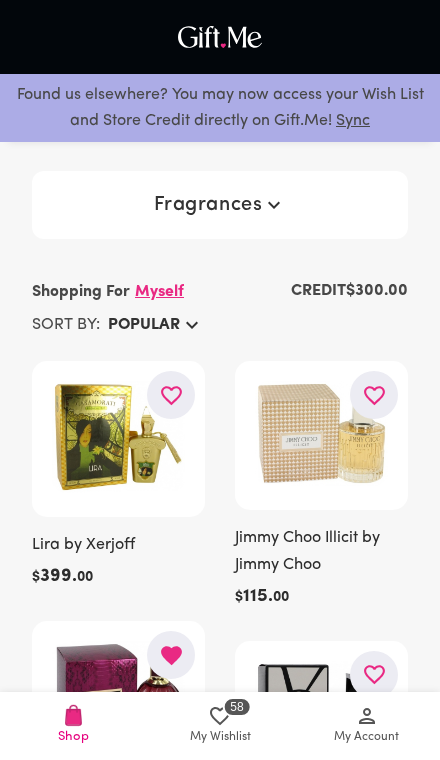 click on "Fragrances" at bounding box center [220, 205] 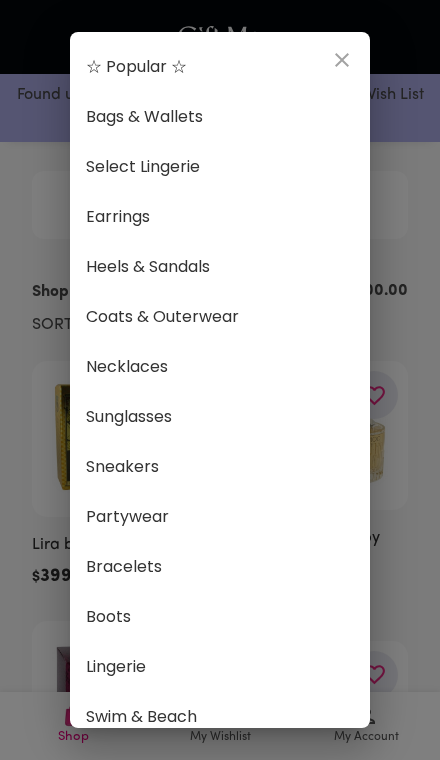 click 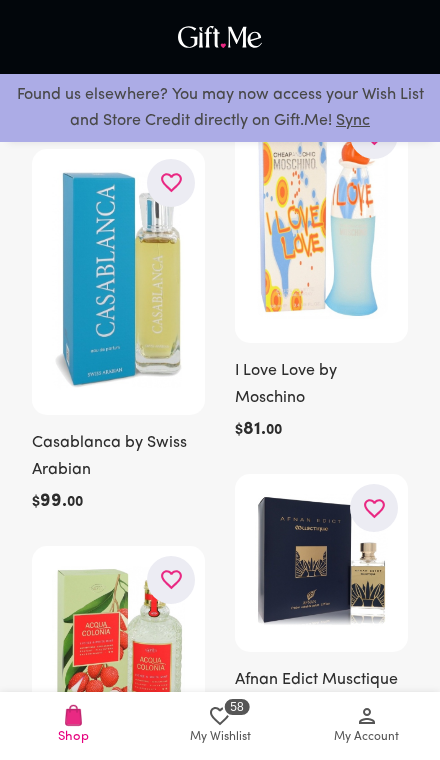 scroll, scrollTop: 5187, scrollLeft: 0, axis: vertical 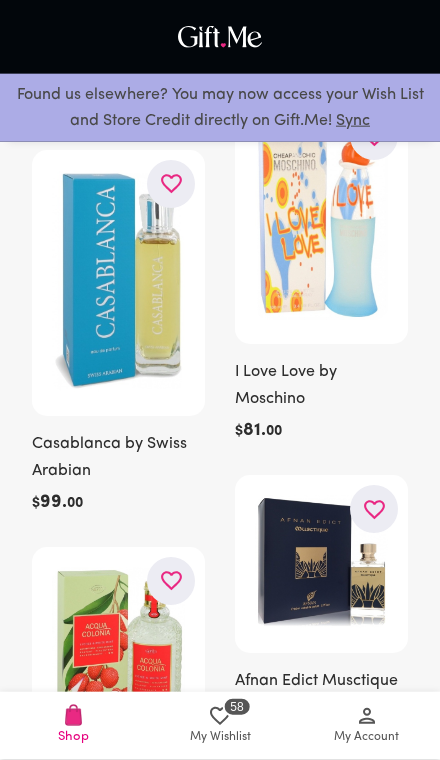 click on "58" at bounding box center (236, 707) 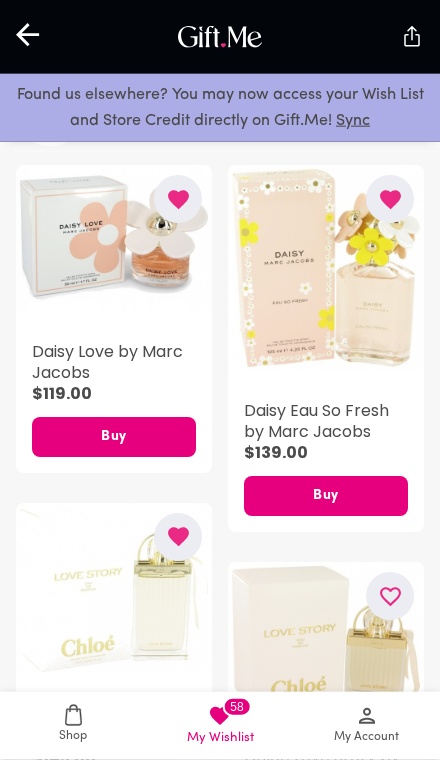 scroll, scrollTop: 863, scrollLeft: 0, axis: vertical 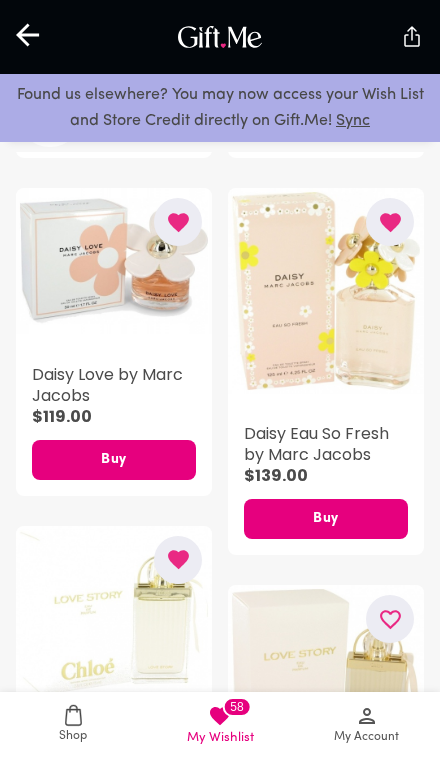click on "Daisy Eau So Fresh by Marc Jacobs" at bounding box center (326, 444) 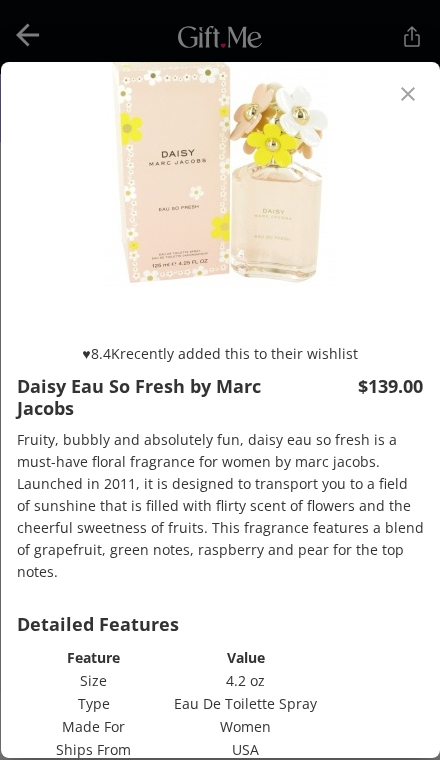 scroll, scrollTop: 63, scrollLeft: 0, axis: vertical 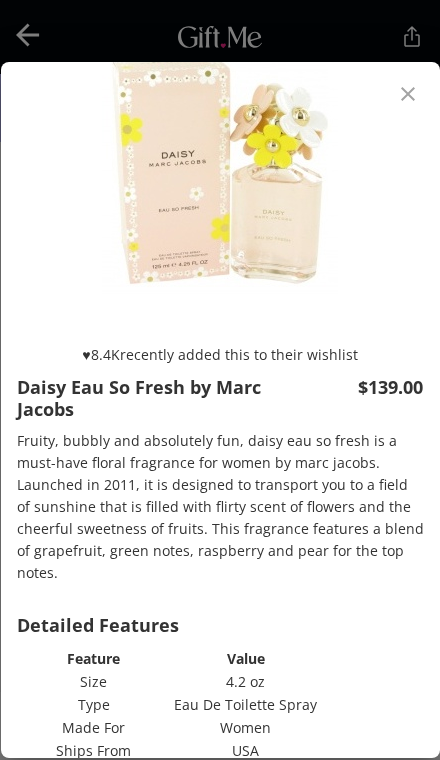 click on "Buy now" at bounding box center [321, 823] 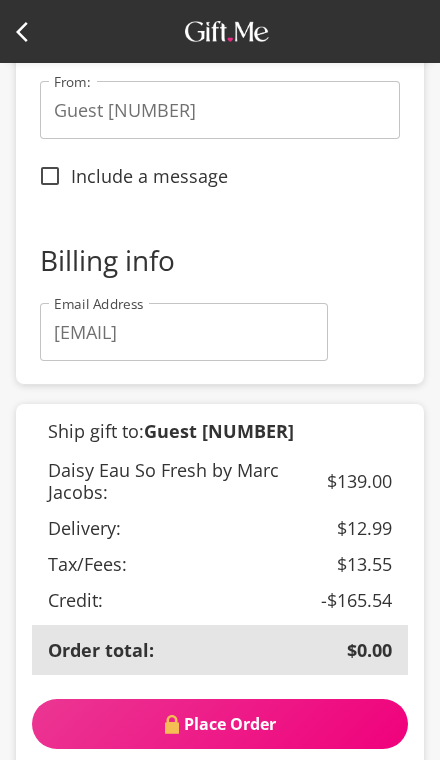 scroll, scrollTop: 323, scrollLeft: 0, axis: vertical 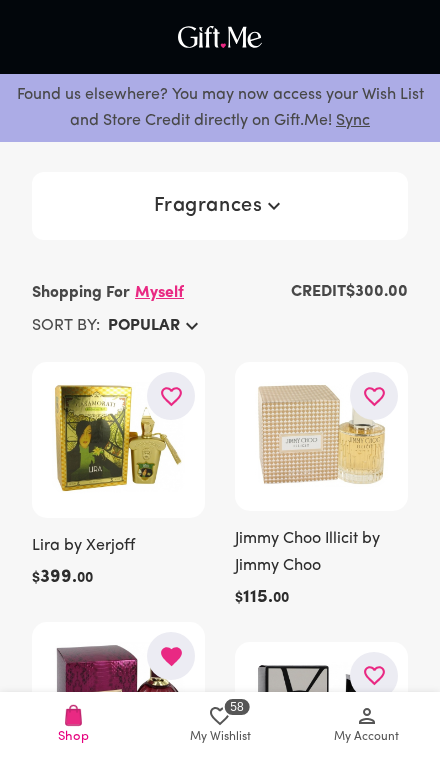 click on "Popular" at bounding box center (144, 326) 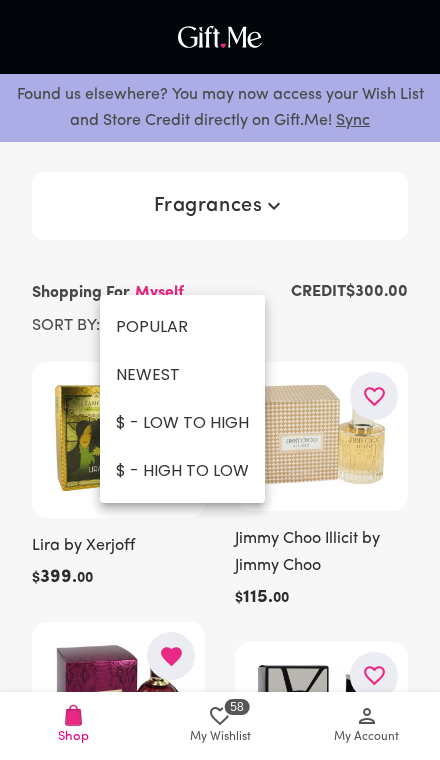 click on "NEWEST" at bounding box center (182, 375) 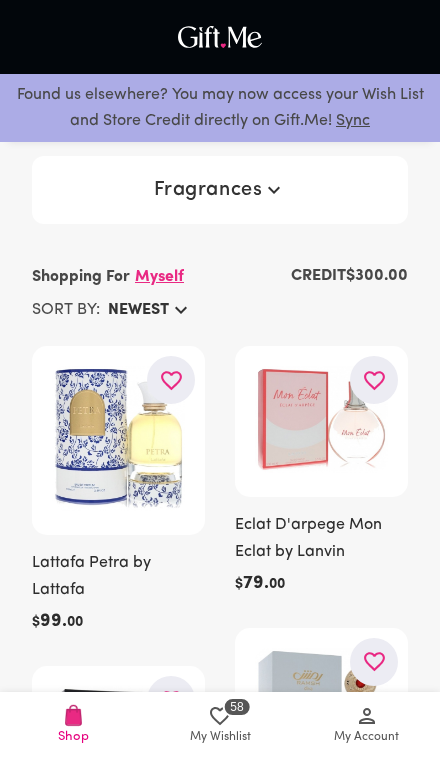 scroll, scrollTop: 0, scrollLeft: 0, axis: both 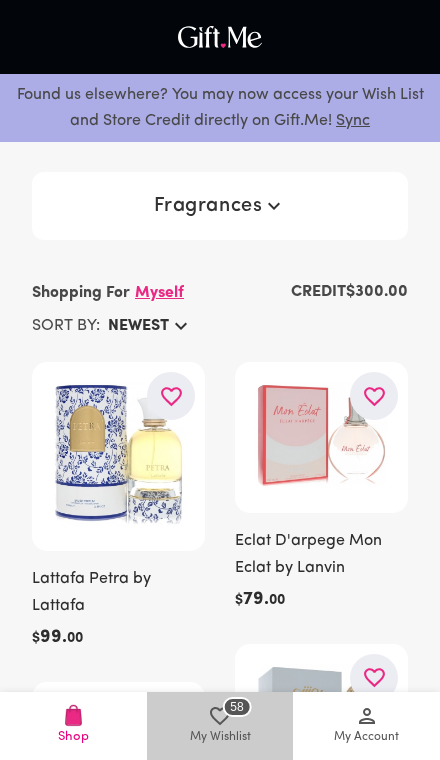 click on "58 My Wishlist" at bounding box center [220, 725] 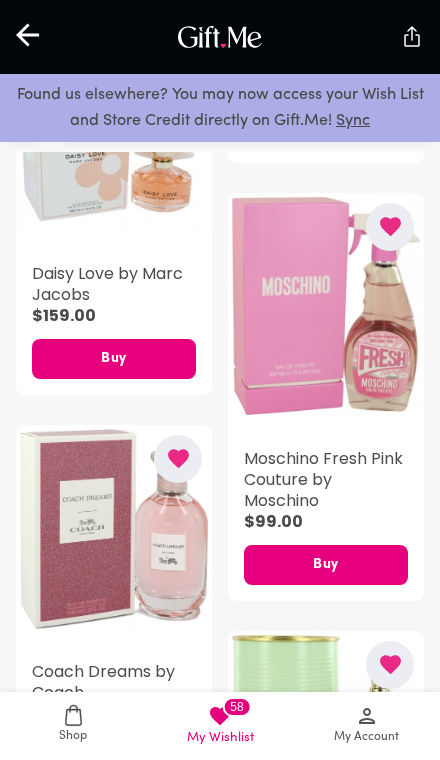 scroll, scrollTop: 2017, scrollLeft: 0, axis: vertical 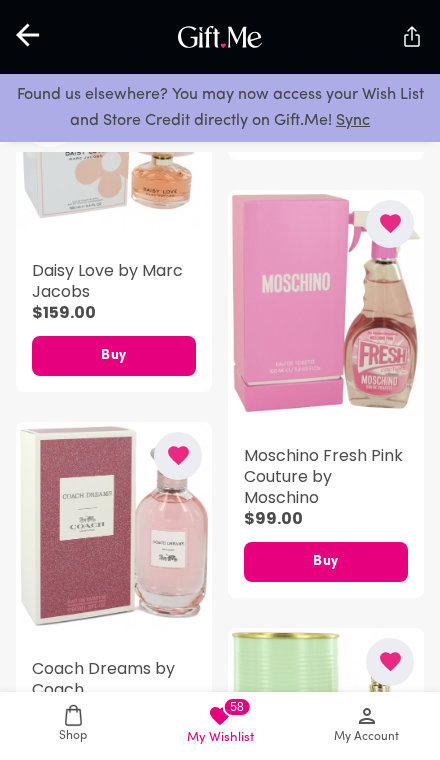 click on "My Account" at bounding box center (366, 726) 